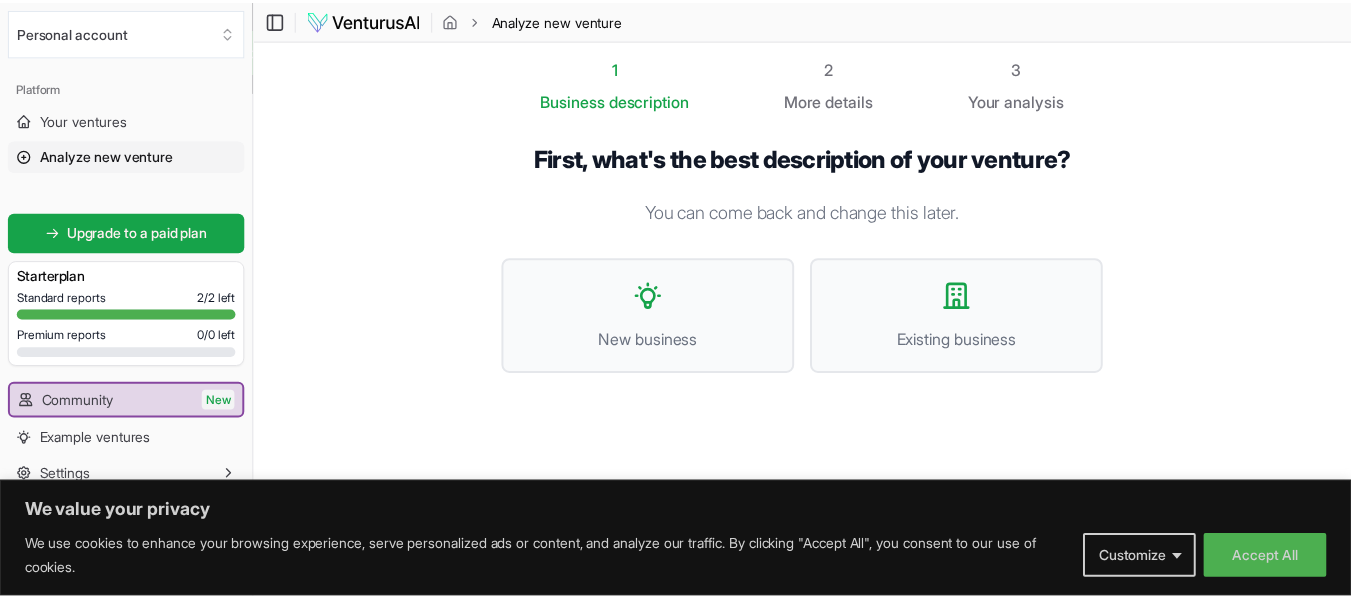 scroll, scrollTop: 0, scrollLeft: 0, axis: both 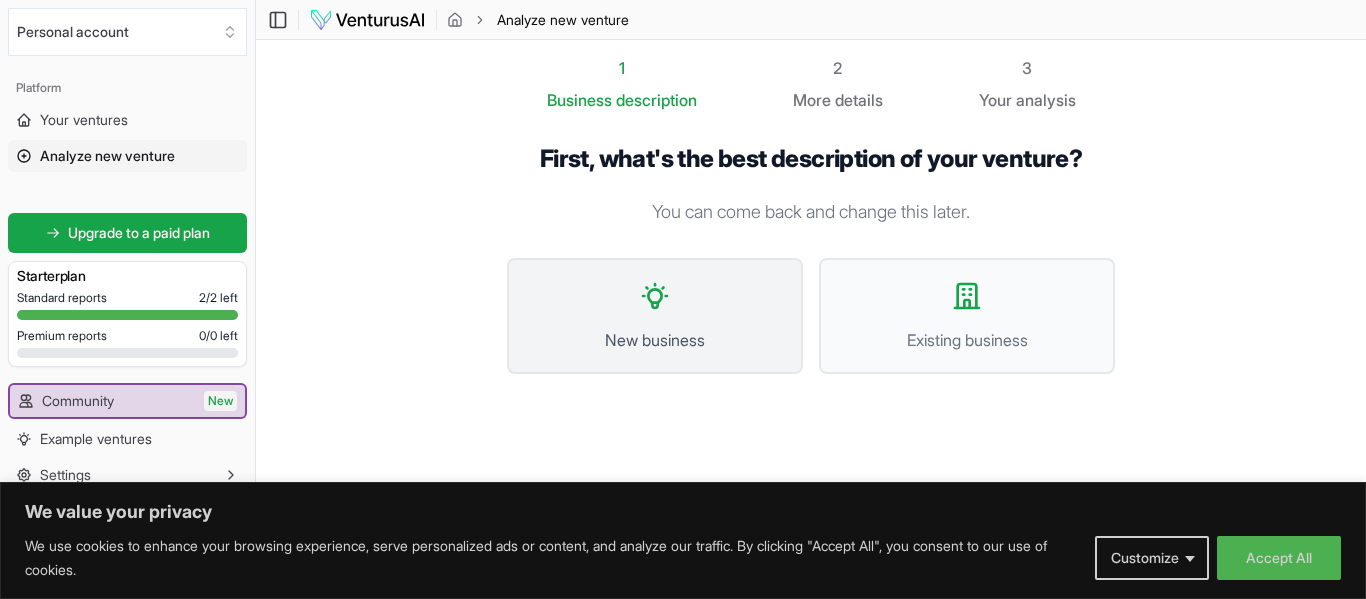 click 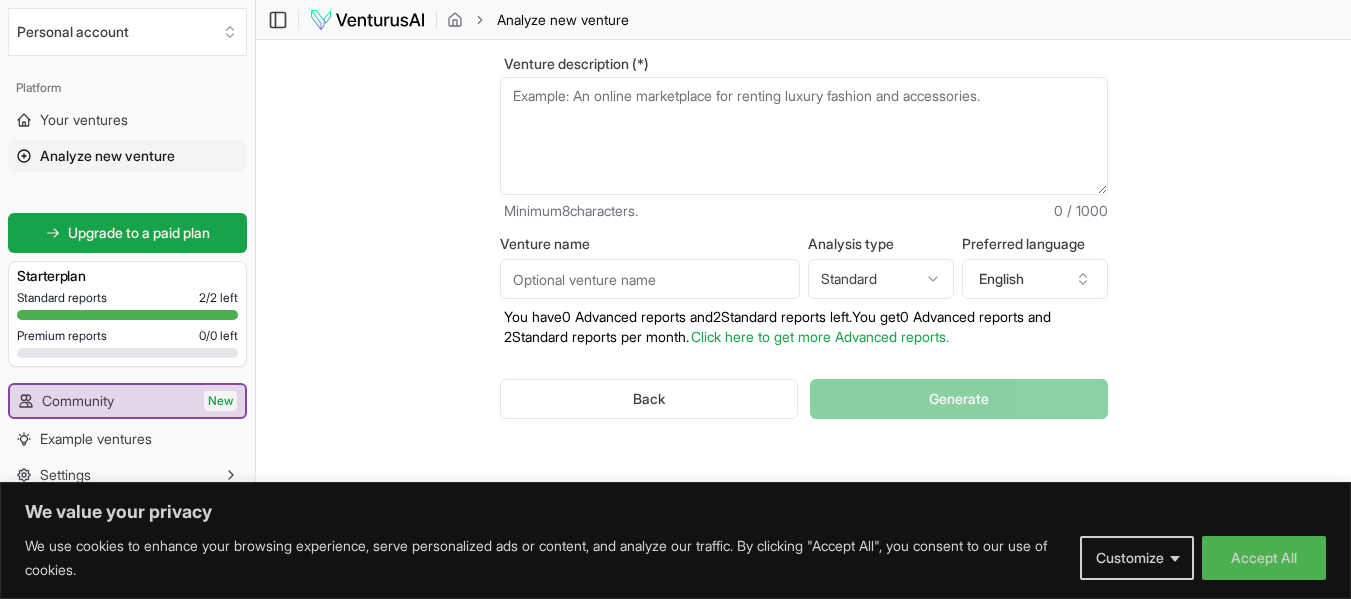 scroll, scrollTop: 0, scrollLeft: 0, axis: both 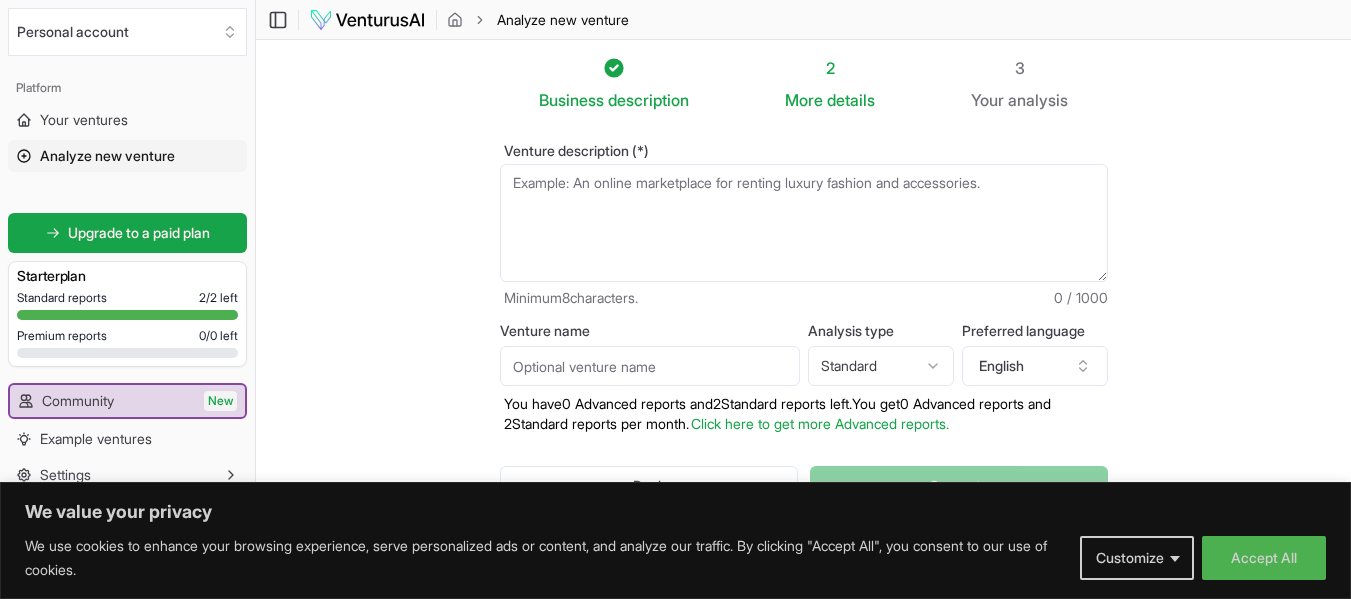 click on "Business   description 2 More   details 3 Your   analysis Venture description (*) Minimum  8  characters. 0 / 1000 Venture name Analysis type Standard Advanced Standard Preferred language English You have  0   Advanced reports   and  2  Standard reports left.  Y ou get  0   Advanced reports and   2  Standard reports per month. Click here to get more Advanced reports. Back Generate" at bounding box center [803, 313] 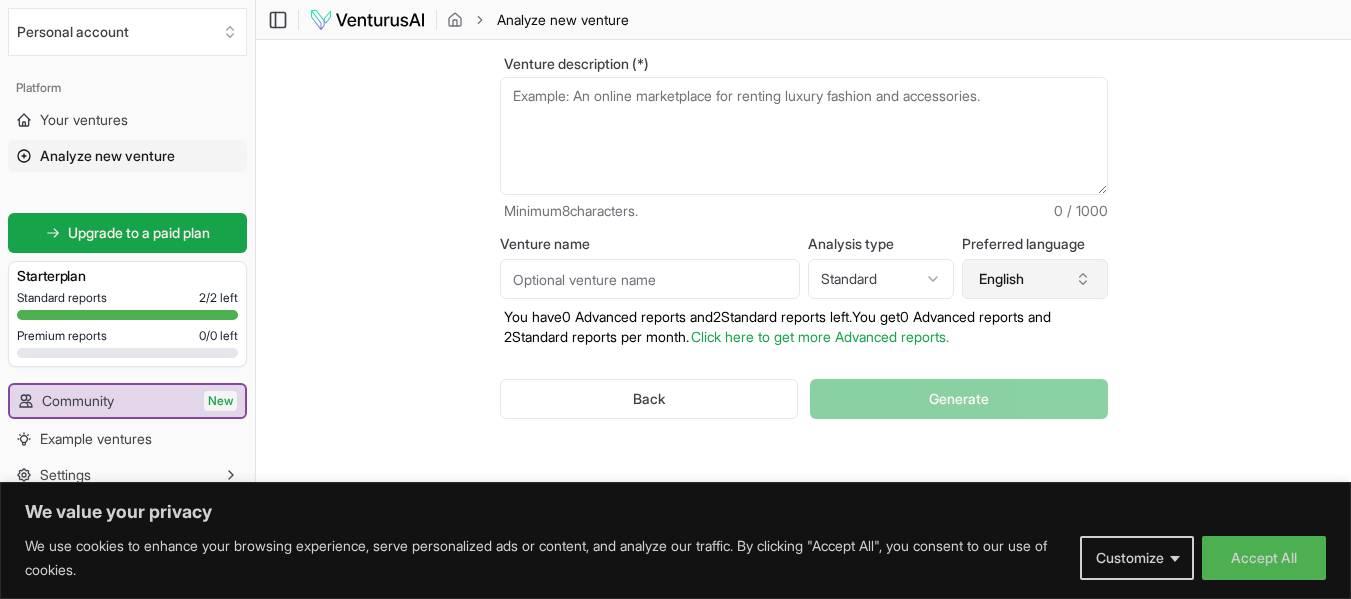 click on "English" at bounding box center [1035, 279] 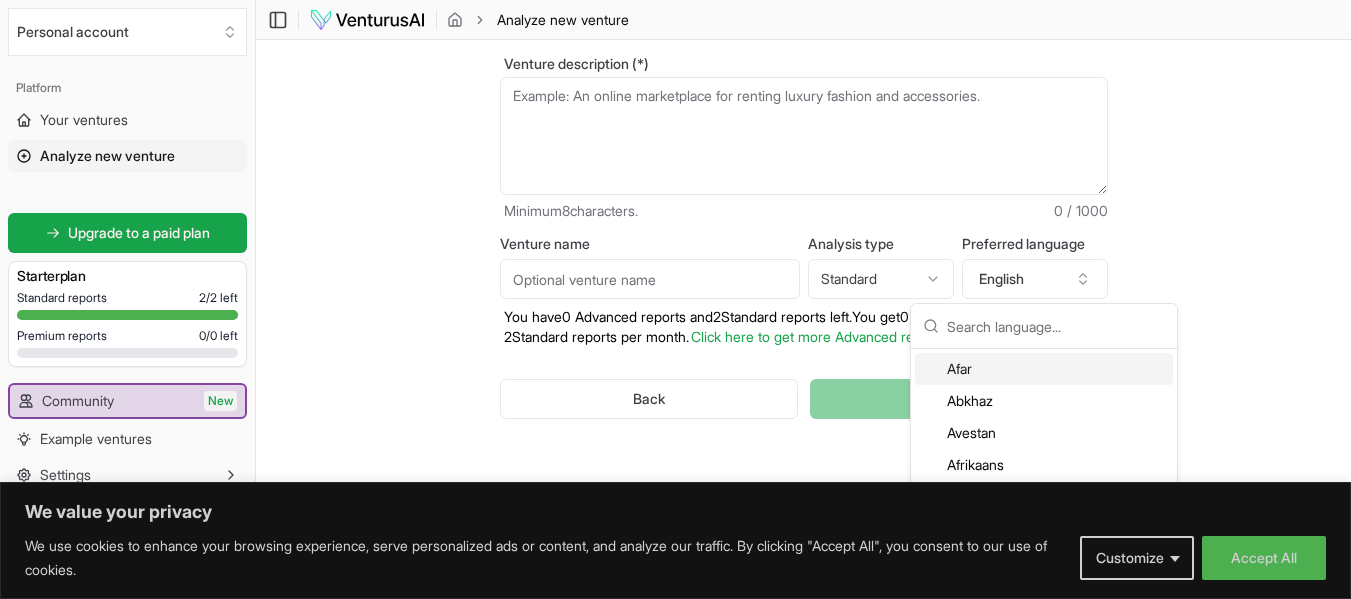 type on "ش" 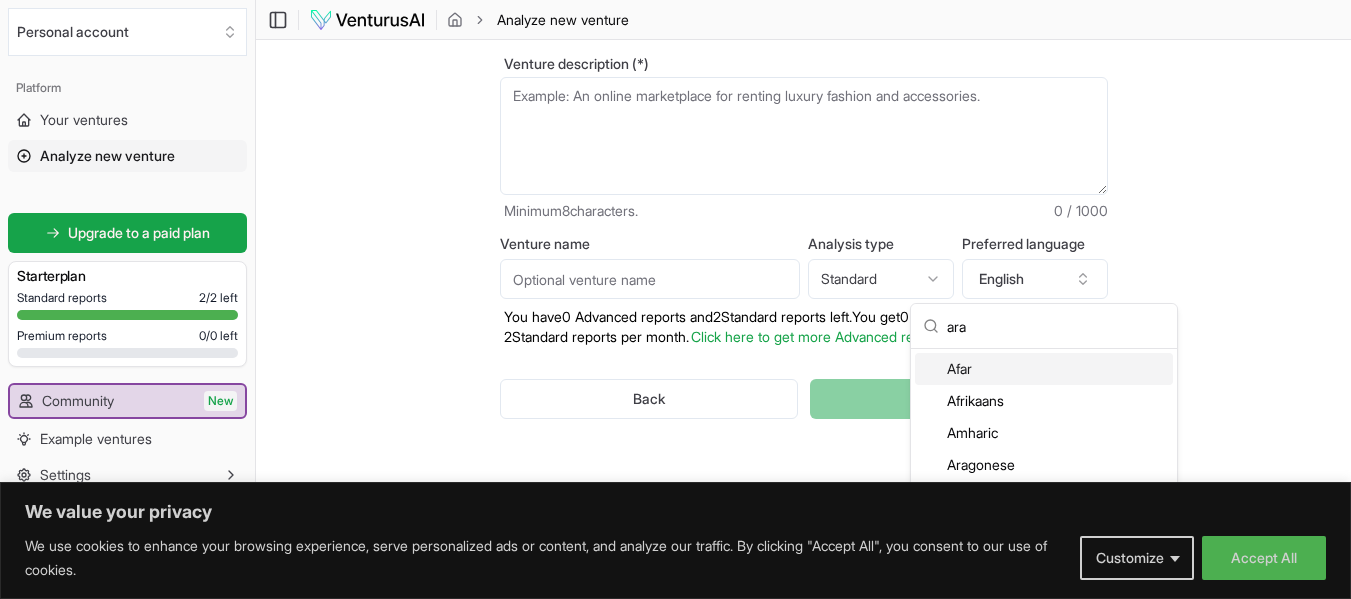 type on "arab" 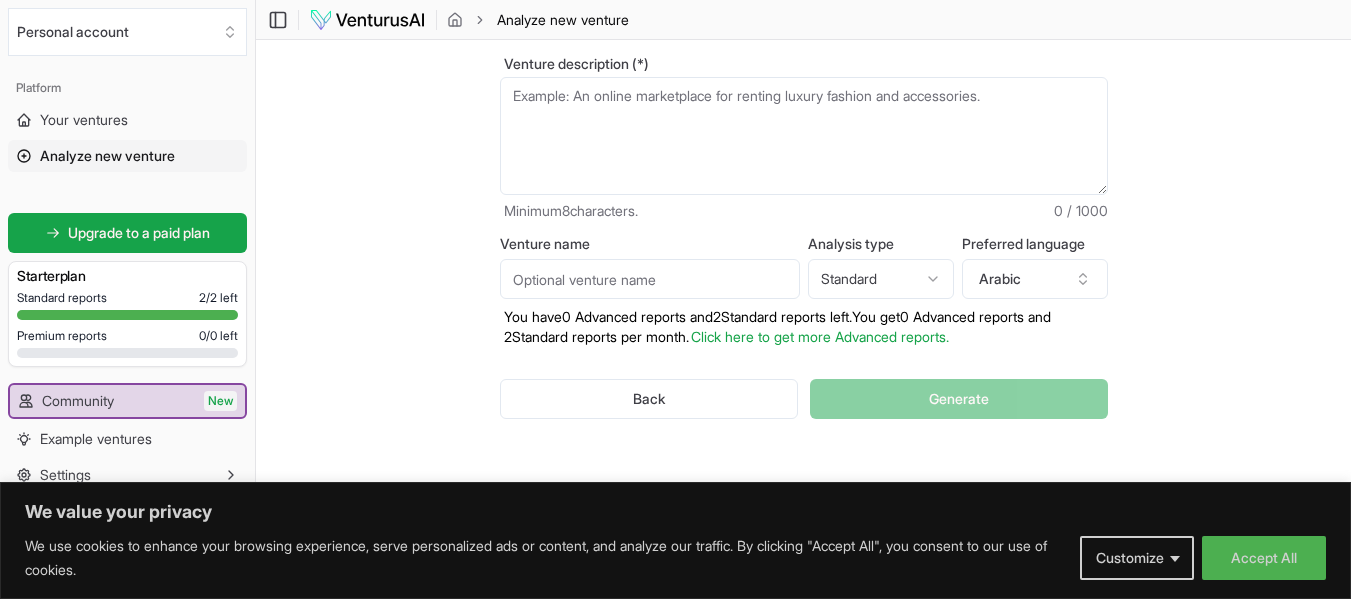 scroll, scrollTop: 0, scrollLeft: 0, axis: both 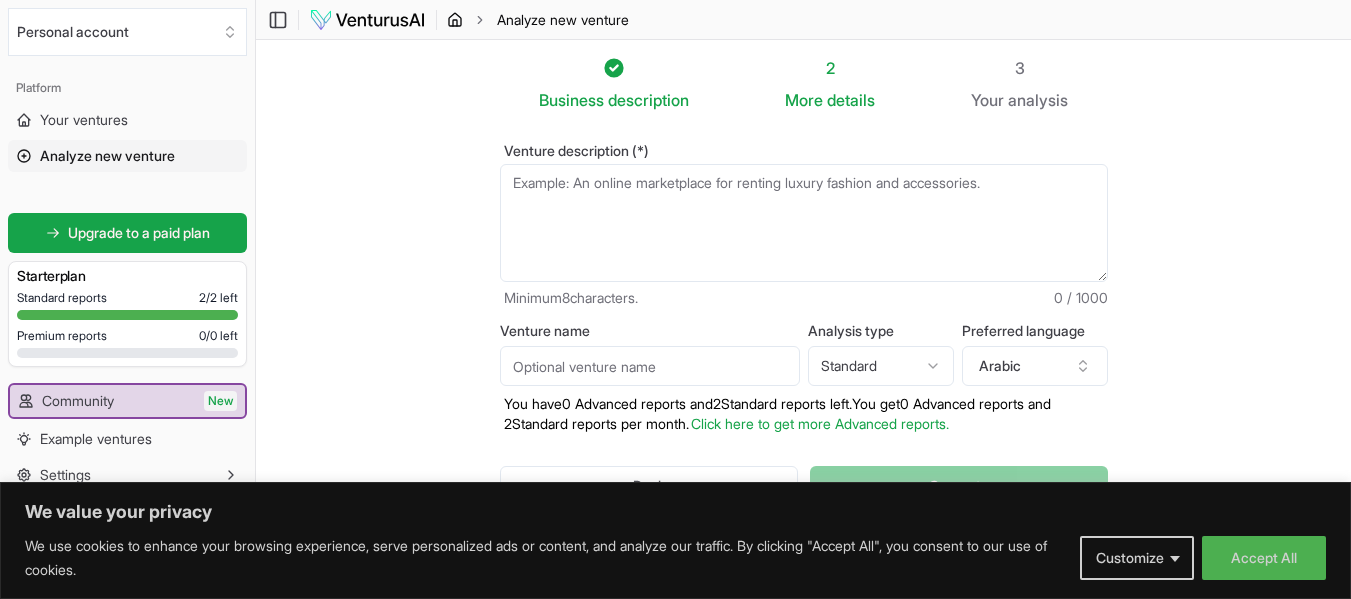 click 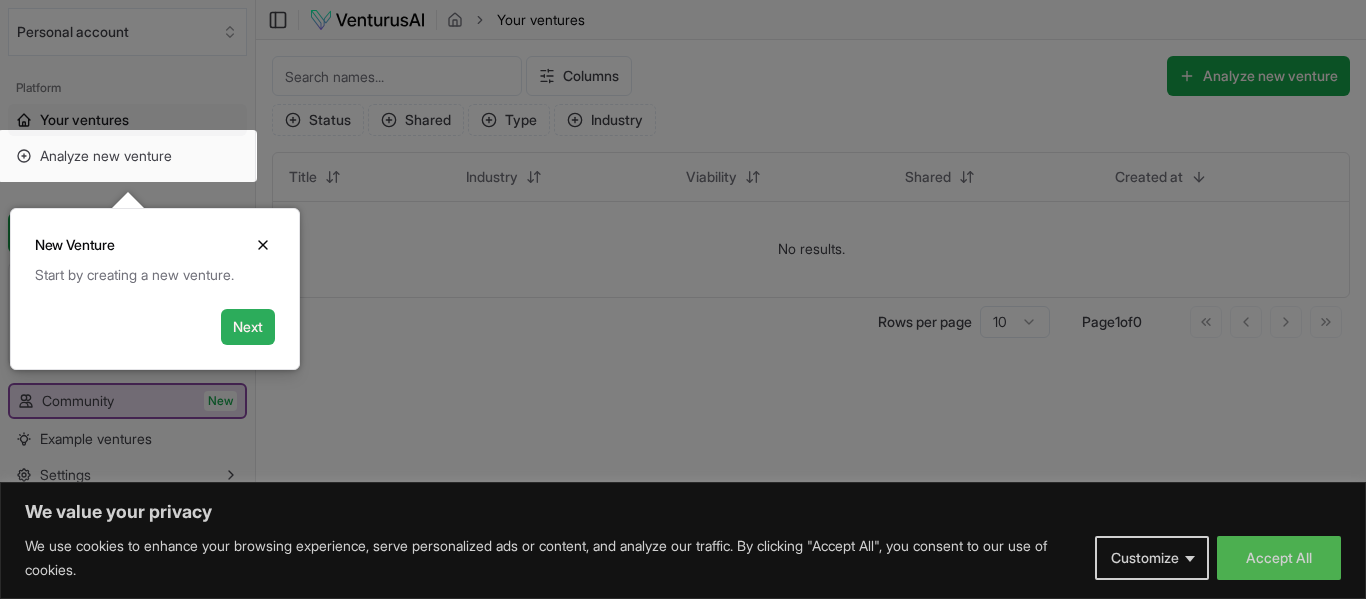 click on "Next" at bounding box center [248, 327] 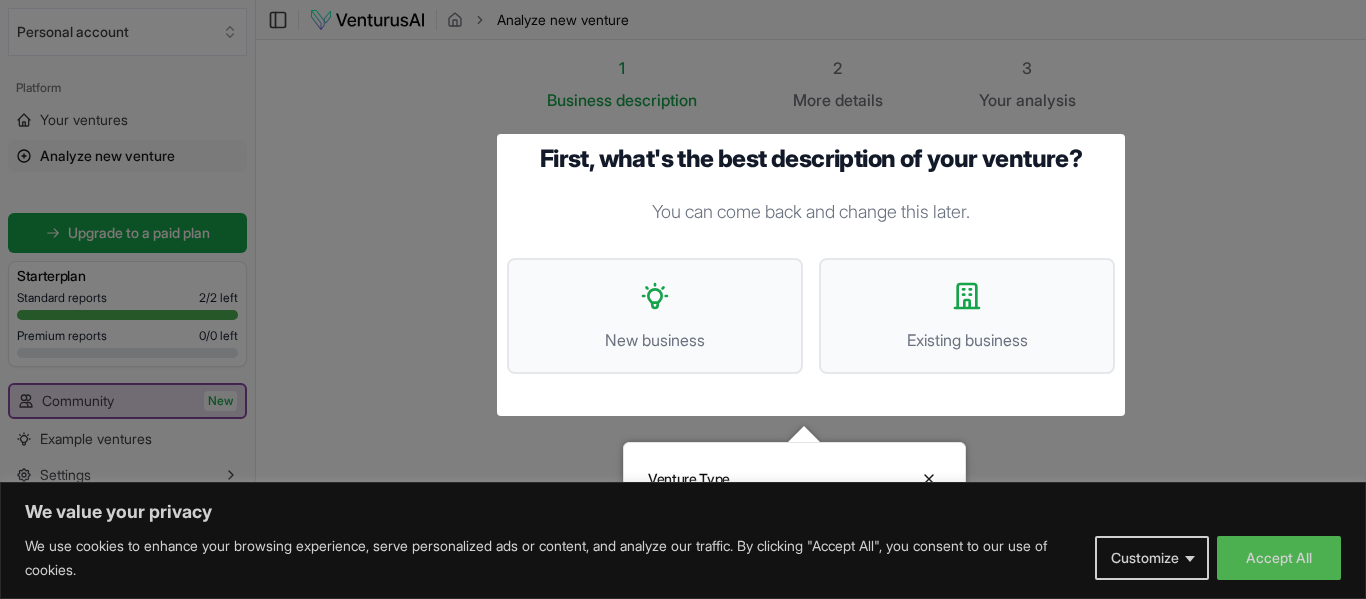 click at bounding box center [683, 299] 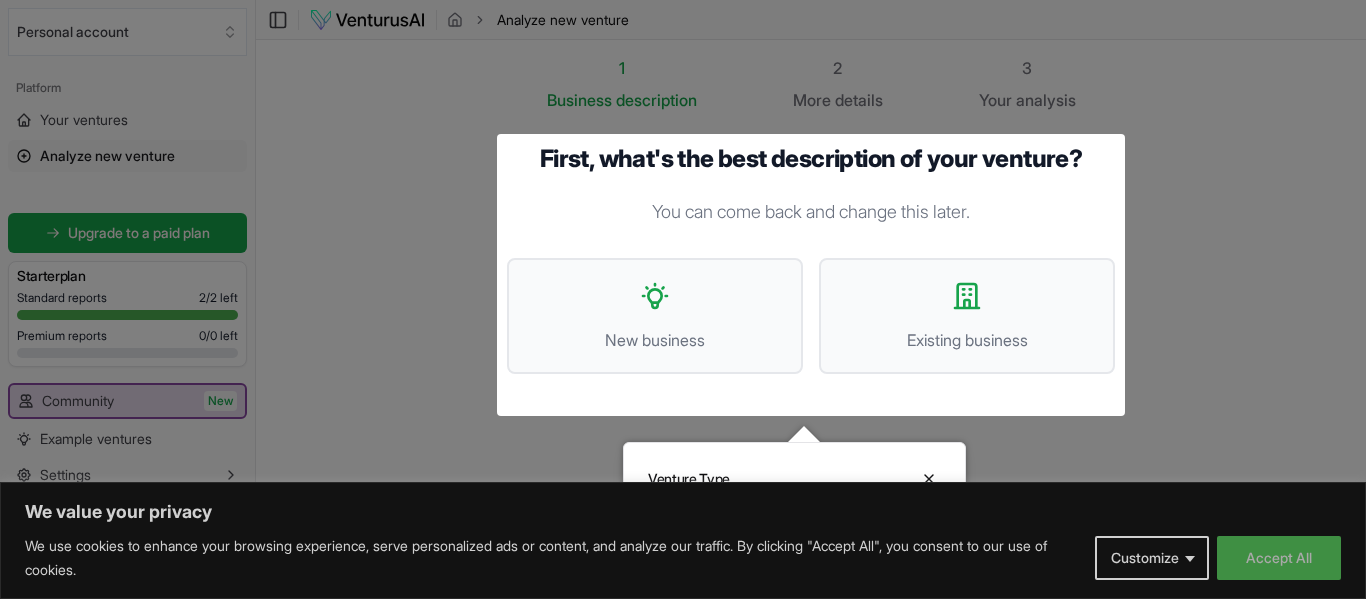click on "Accept All" at bounding box center (1279, 558) 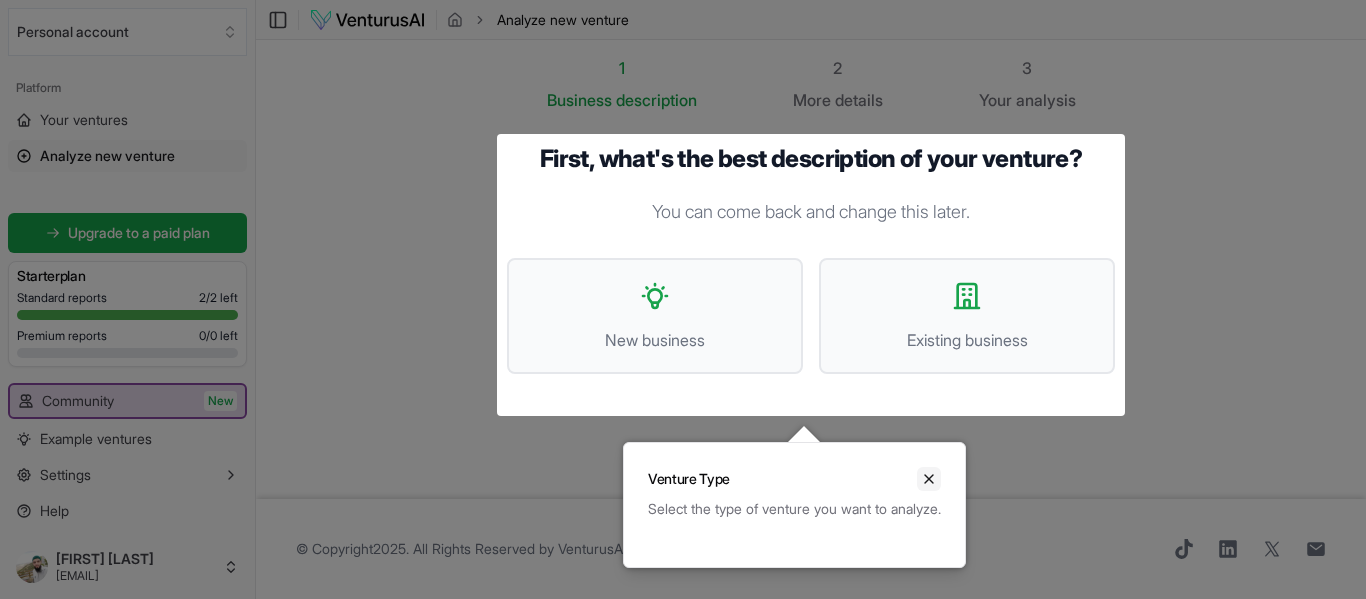 click 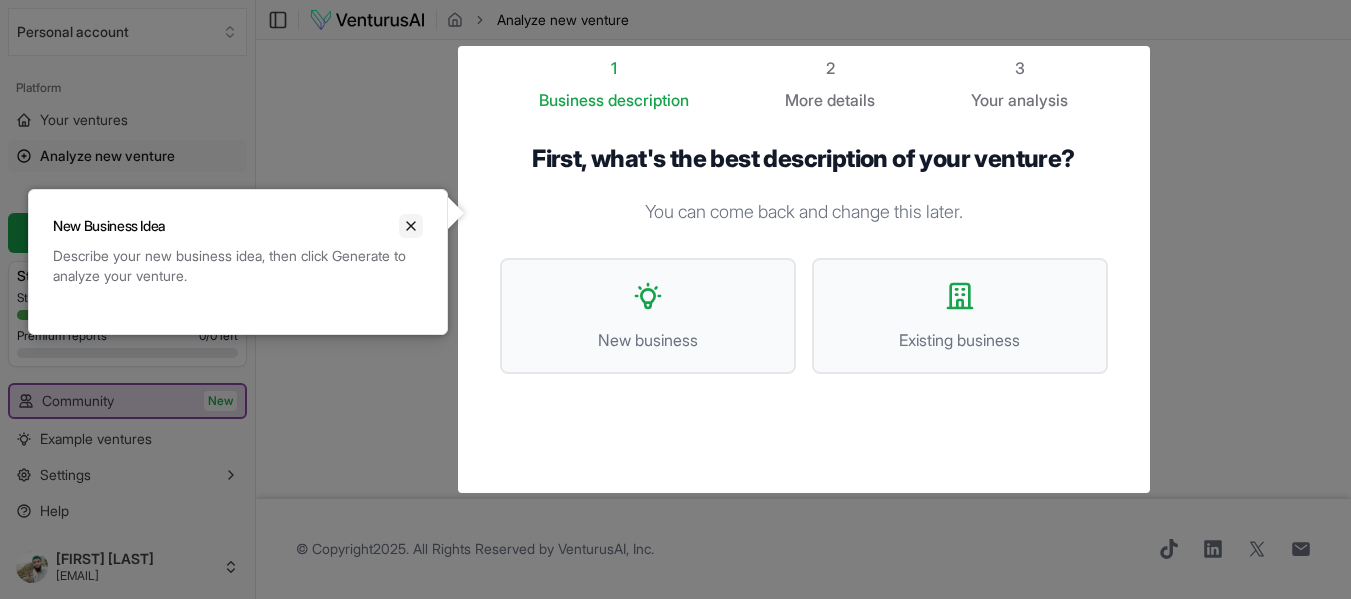 click 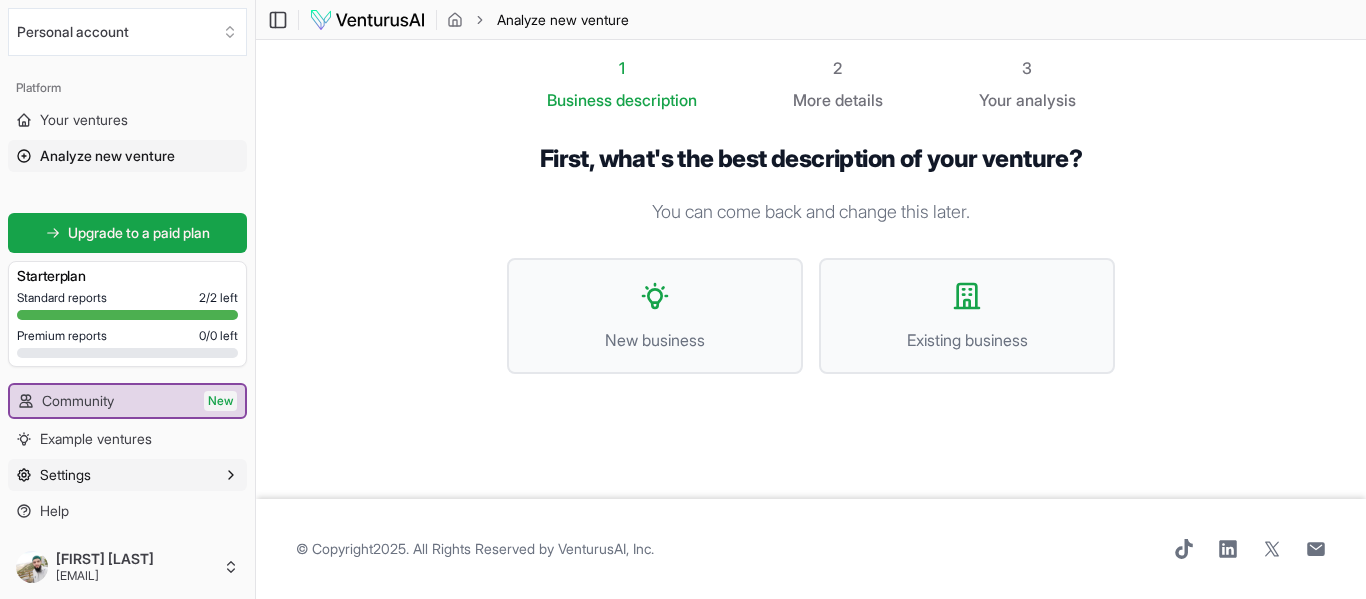 click on "Settings" at bounding box center [65, 475] 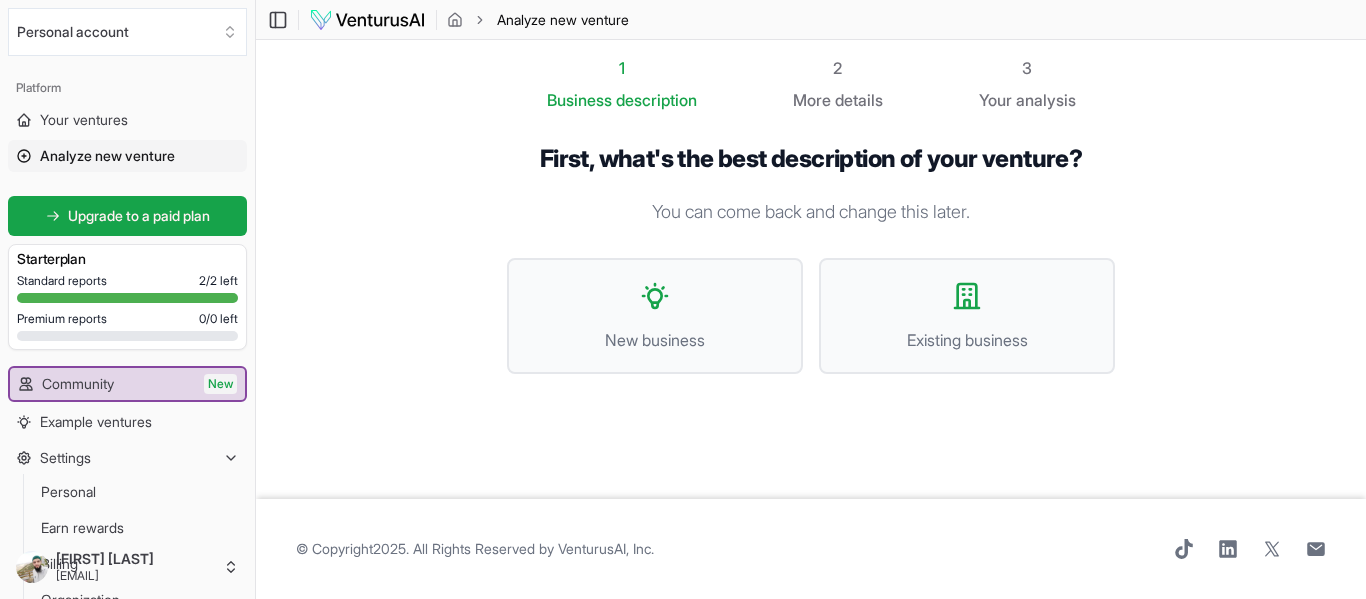 type 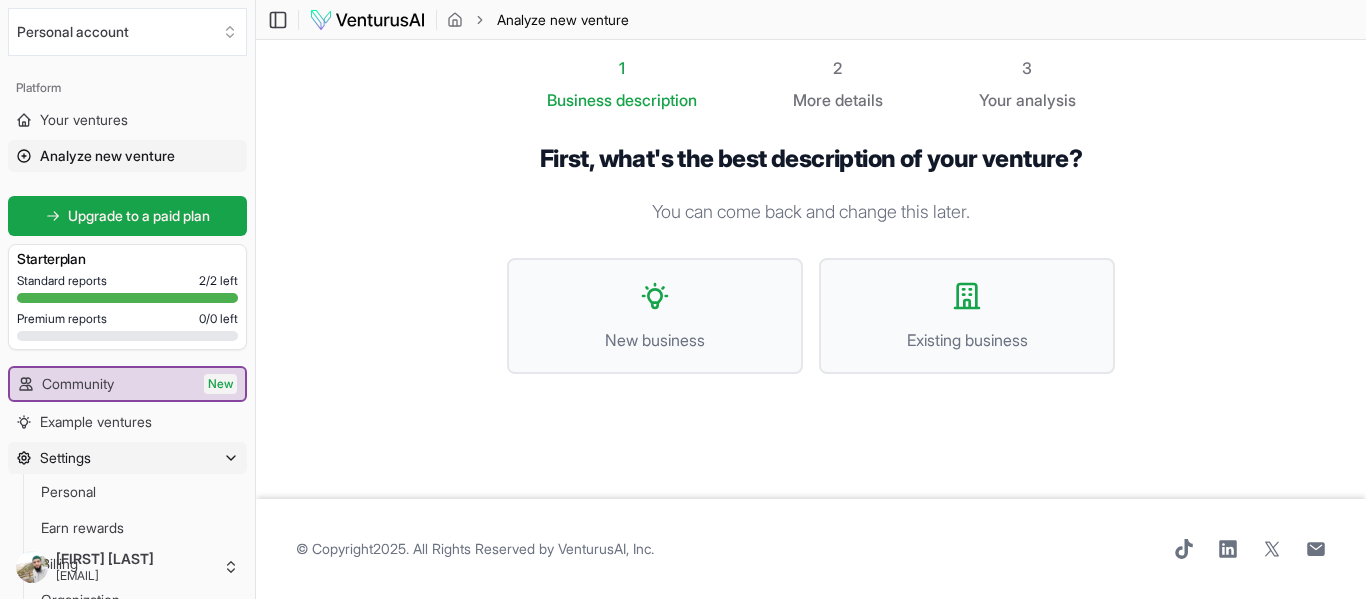 click on "Settings" at bounding box center [65, 458] 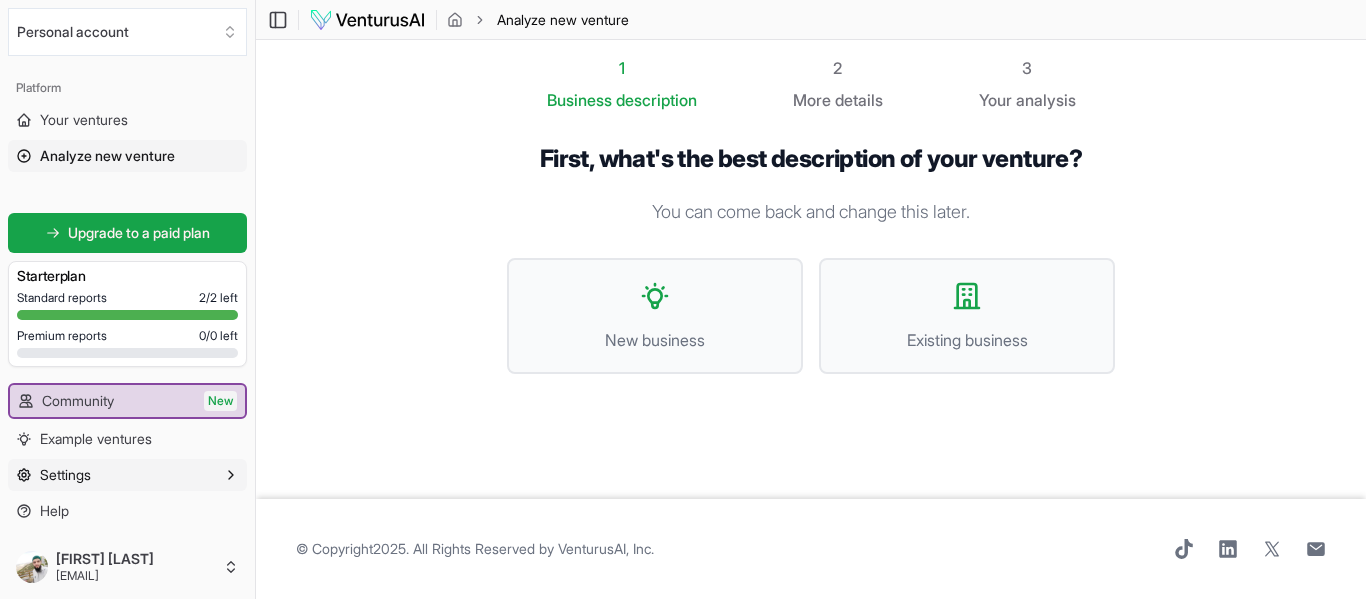 click on "Settings" at bounding box center (65, 475) 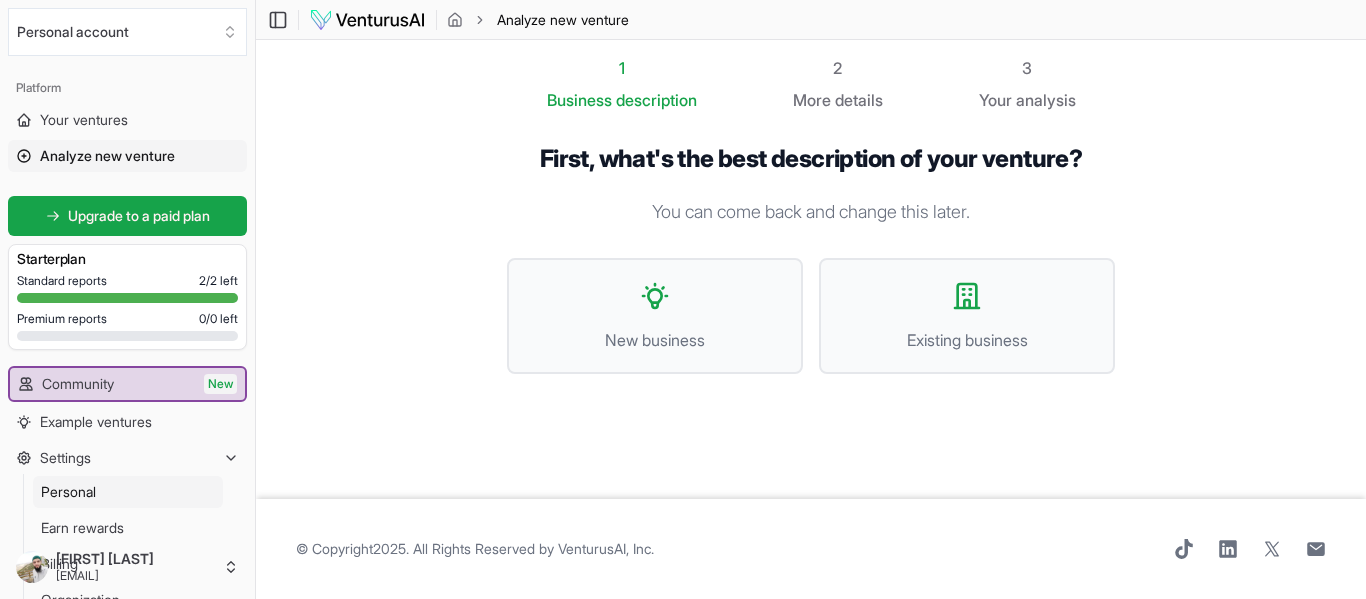 click on "Personal" at bounding box center [128, 492] 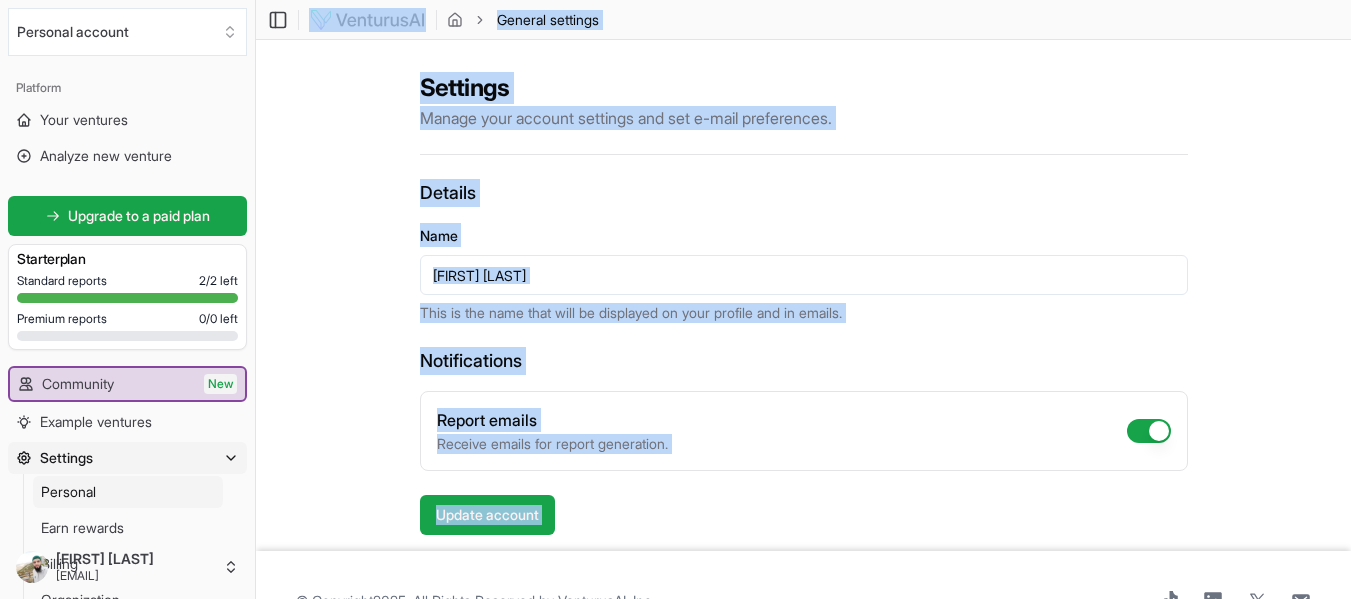 click on "Settings Manage your account settings and set e-mail preferences. Details Name [FIRST] [LAST] This is the name that will be displayed on your profile and in emails. Notifications Report emails Receive emails for report generation. Update account" at bounding box center (803, 295) 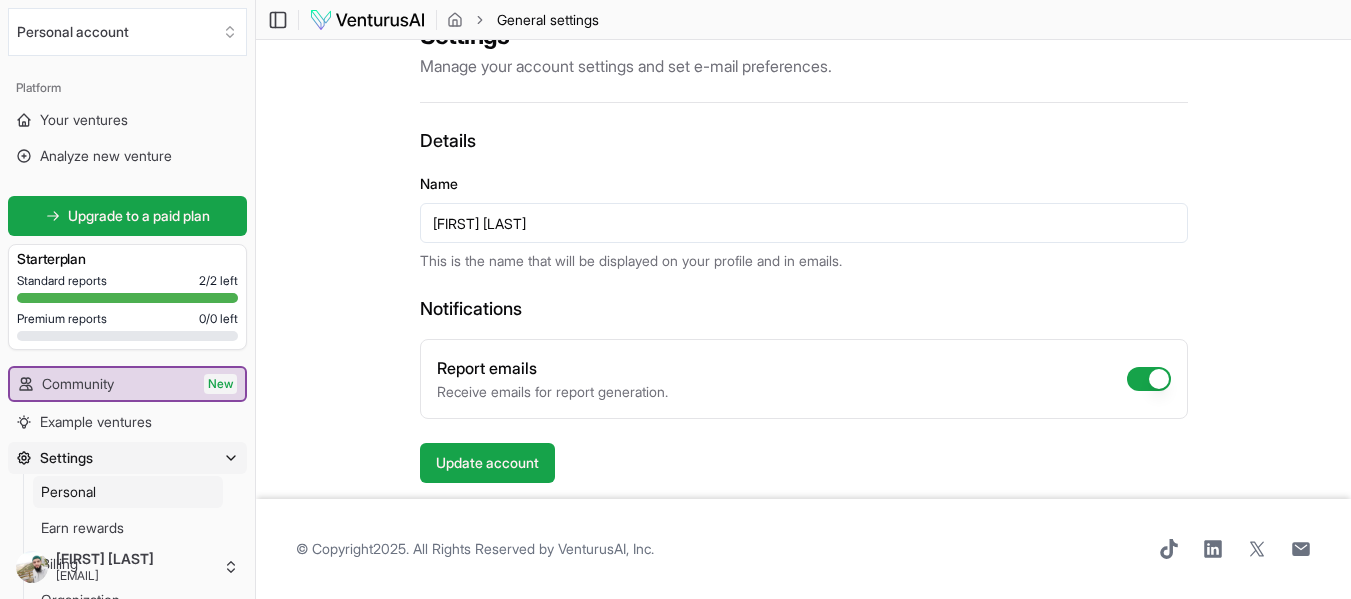 scroll, scrollTop: 0, scrollLeft: 0, axis: both 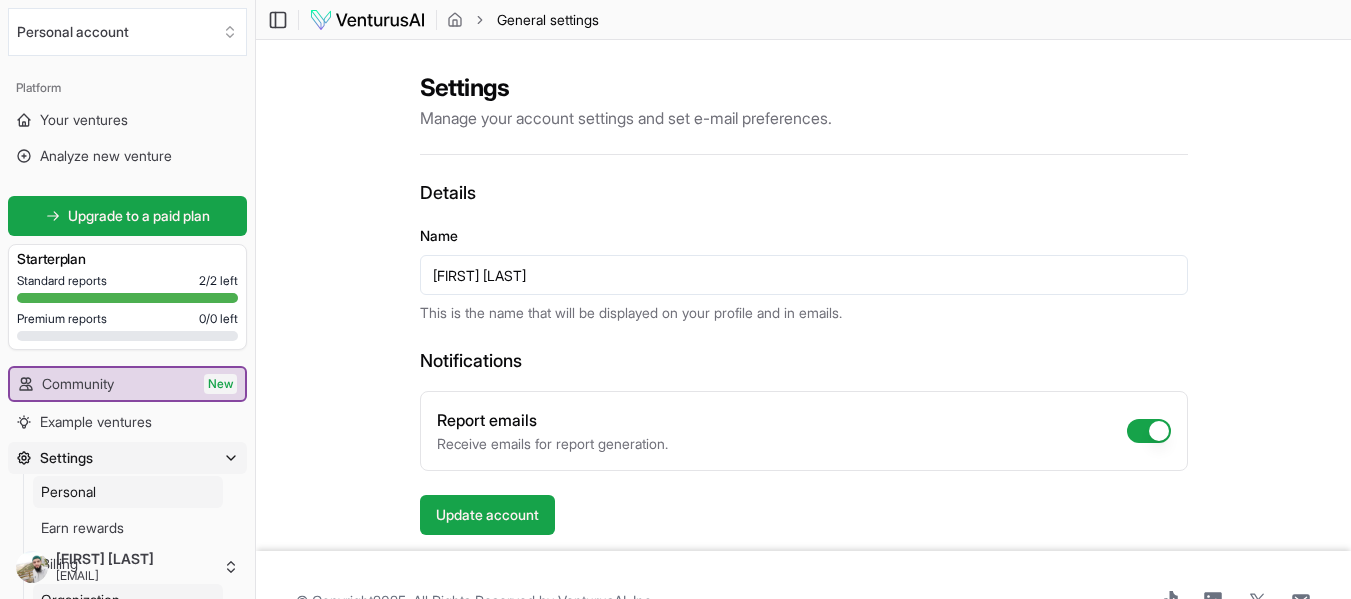 click on "Organization" at bounding box center (128, 600) 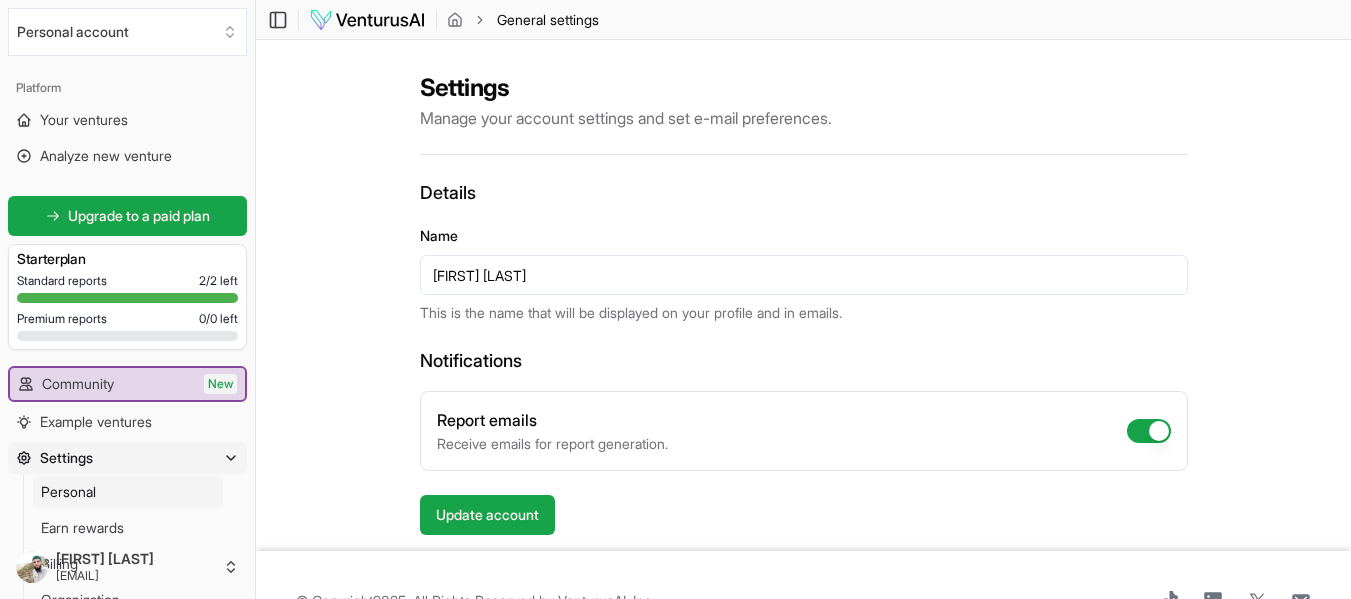 click on "Settings Manage your account settings and set e-mail preferences. Details Name [FIRST] [LAST] This is the name that will be displayed on your profile and in emails. Notifications Report emails Receive emails for report generation. Update account" at bounding box center (803, 295) 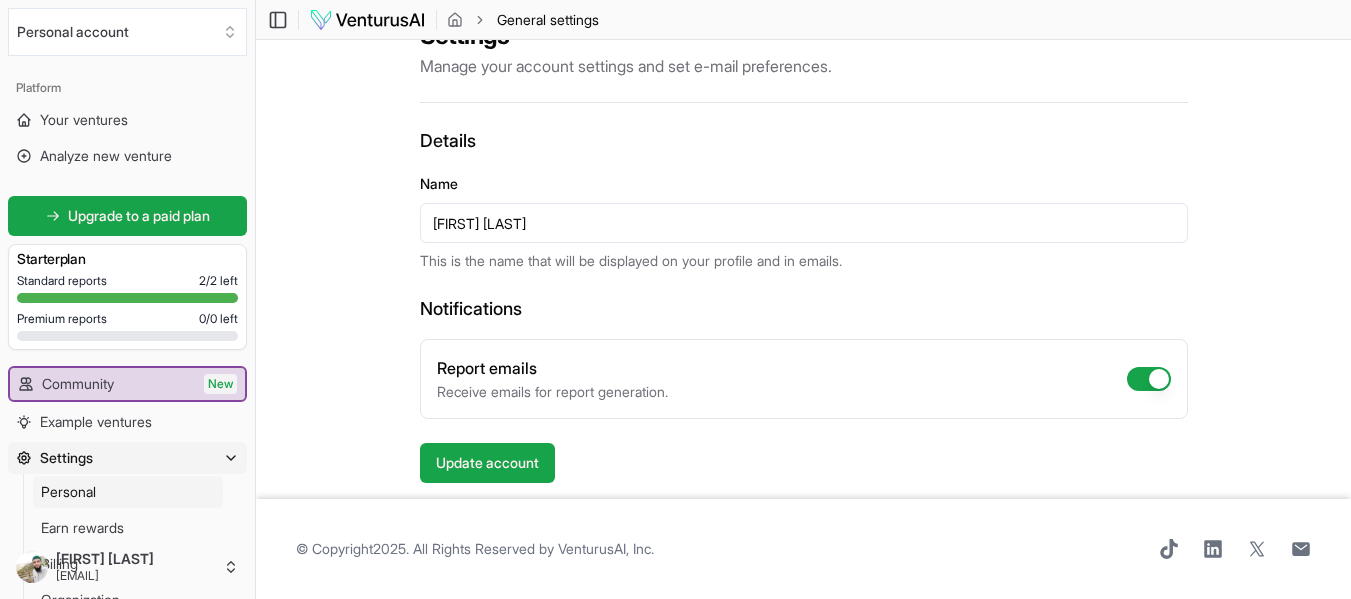 click on "Personal Earn rewards Billing Organization Members" at bounding box center (127, 564) 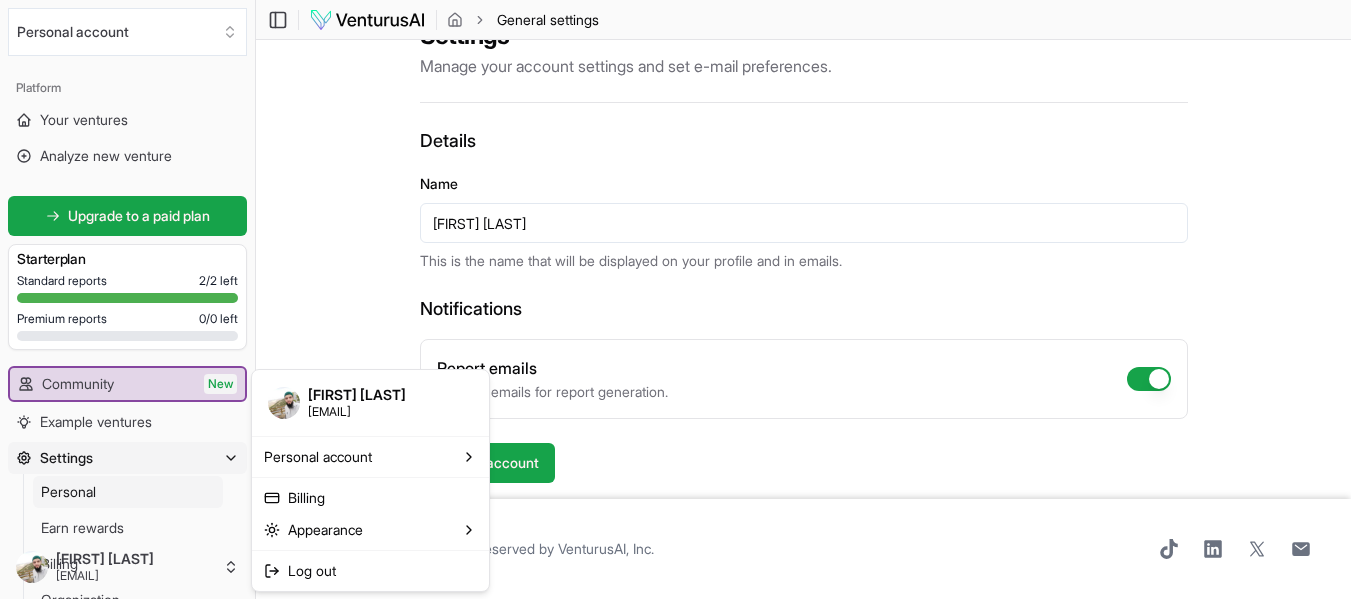 click on "We value your privacy We use cookies to enhance your browsing experience, serve personalized ads or content, and analyze our traffic. By clicking "Accept All", you consent to our use of cookies. Customize    Accept All Customize Consent Preferences   We use cookies to help you navigate efficiently and perform certain functions. You will find detailed information about all cookies under each consent category below. The cookies that are categorized as "Necessary" are stored on your browser as they are essential for enabling the basic functionalities of the site. ...  Show more Necessary Always Active Necessary cookies are required to enable the basic features of this site, such as providing secure log-in or adjusting your consent preferences. These cookies do not store any personally identifiable data. Cookie cookieyes-consent Duration 1 year Description Cookie __cf_bm Duration 1 hour Description This cookie, set by Cloudflare, is used to support Cloudflare Bot Management.  Cookie _cfuvid Duration session lidc" at bounding box center [675, 247] 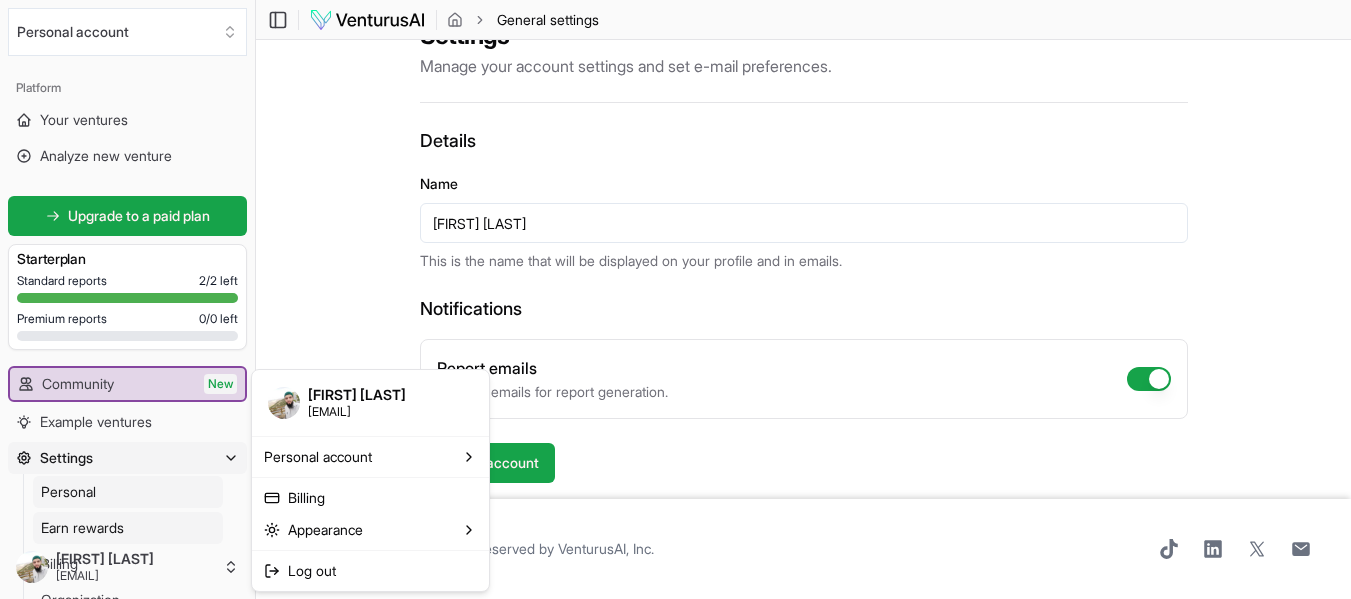click on "We value your privacy We use cookies to enhance your browsing experience, serve personalized ads or content, and analyze our traffic. By clicking "Accept All", you consent to our use of cookies. Customize    Accept All Customize Consent Preferences   We use cookies to help you navigate efficiently and perform certain functions. You will find detailed information about all cookies under each consent category below. The cookies that are categorized as "Necessary" are stored on your browser as they are essential for enabling the basic functionalities of the site. ...  Show more Necessary Always Active Necessary cookies are required to enable the basic features of this site, such as providing secure log-in or adjusting your consent preferences. These cookies do not store any personally identifiable data. Cookie cookieyes-consent Duration 1 year Description Cookie __cf_bm Duration 1 hour Description This cookie, set by Cloudflare, is used to support Cloudflare Bot Management.  Cookie _cfuvid Duration session lidc" at bounding box center (675, 247) 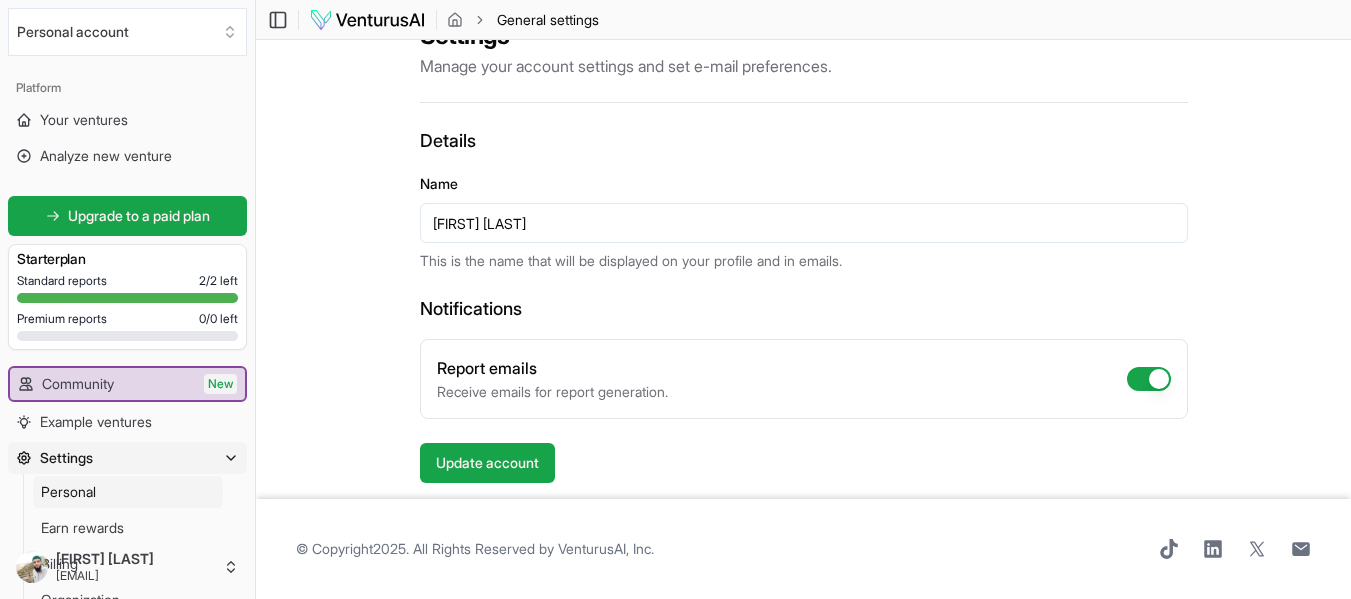 click on "Personal Earn rewards Billing Organization Members" at bounding box center (127, 564) 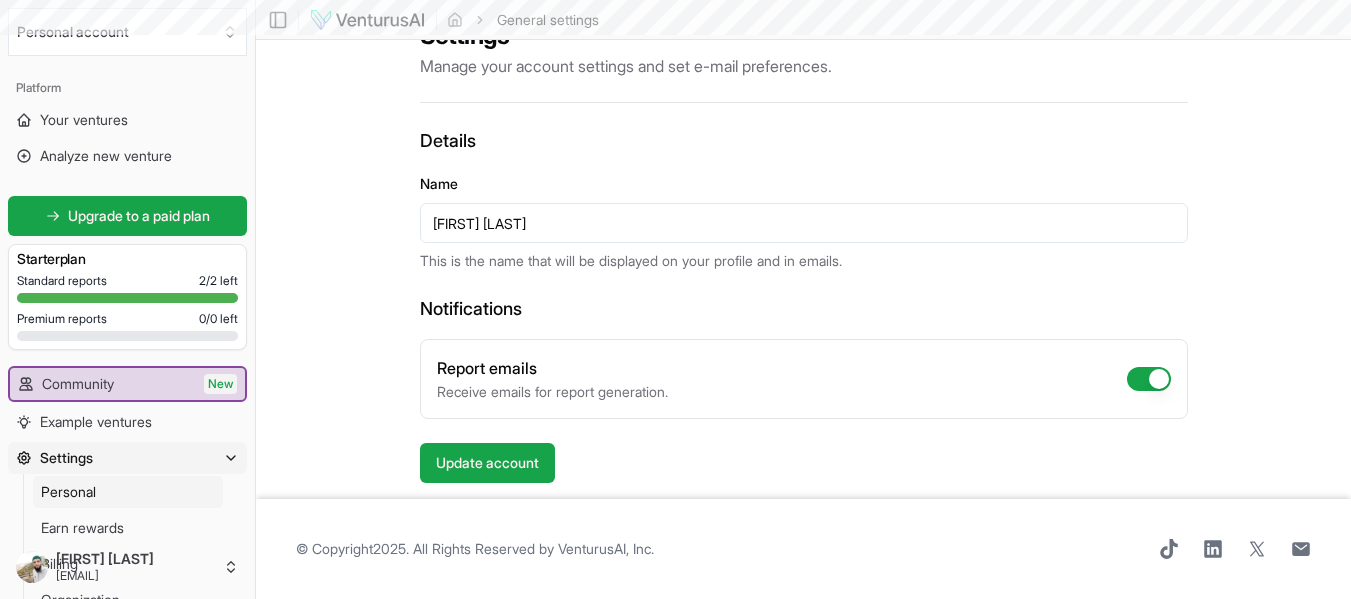scroll, scrollTop: 0, scrollLeft: 0, axis: both 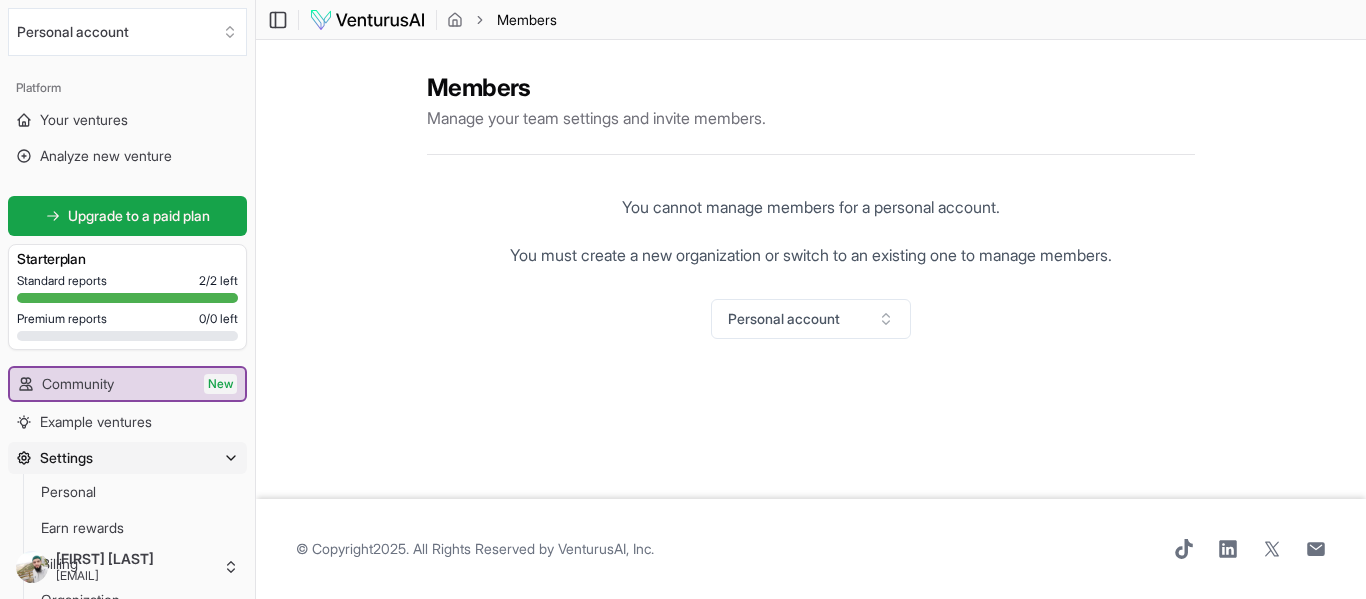 click on "Personal Earn rewards Billing Organization Members" at bounding box center (127, 564) 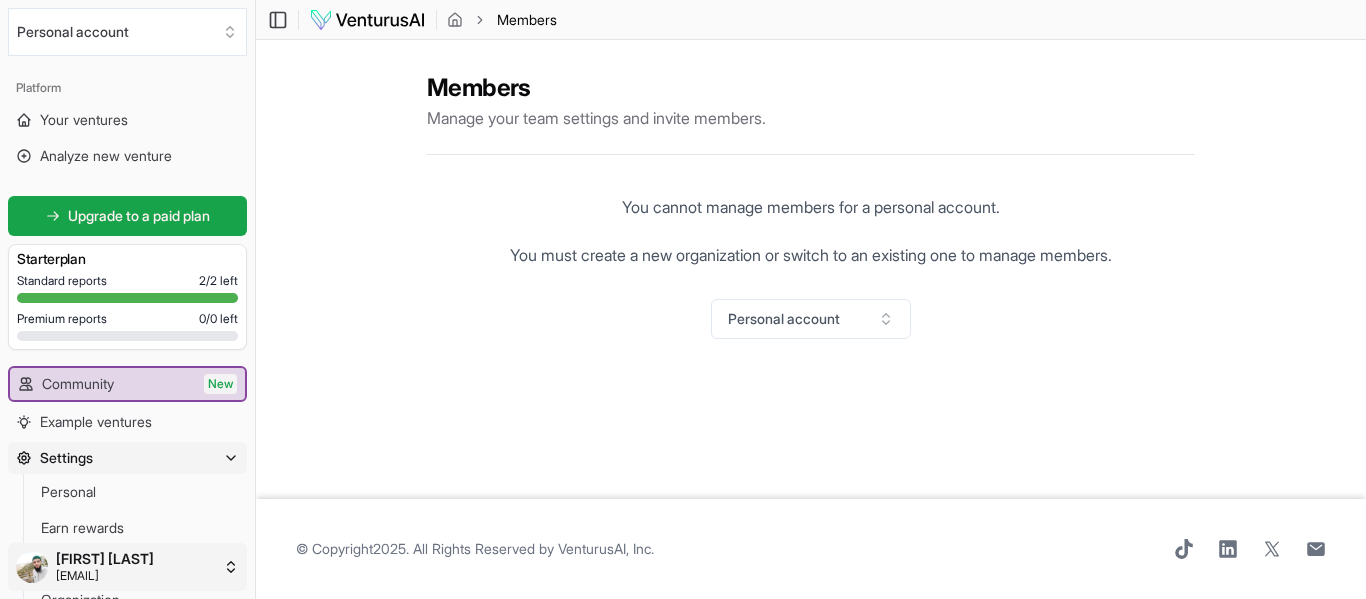 click on "We value your privacy We use cookies to enhance your browsing experience, serve personalized ads or content, and analyze our traffic. By clicking "Accept All", you consent to our use of cookies. Customize    Accept All Customize Consent Preferences   We use cookies to help you navigate efficiently and perform certain functions. You will find detailed information about all cookies under each consent category below. The cookies that are categorized as "Necessary" are stored on your browser as they are essential for enabling the basic functionalities of the site. ...  Show more Necessary Always Active Necessary cookies are required to enable the basic features of this site, such as providing secure log-in or adjusting your consent preferences. These cookies do not store any personally identifiable data. Cookie cookieyes-consent Duration 1 year Description Cookie __cf_bm Duration 1 hour Description This cookie, set by Cloudflare, is used to support Cloudflare Bot Management.  Cookie _cfuvid Duration session lidc" at bounding box center (683, 299) 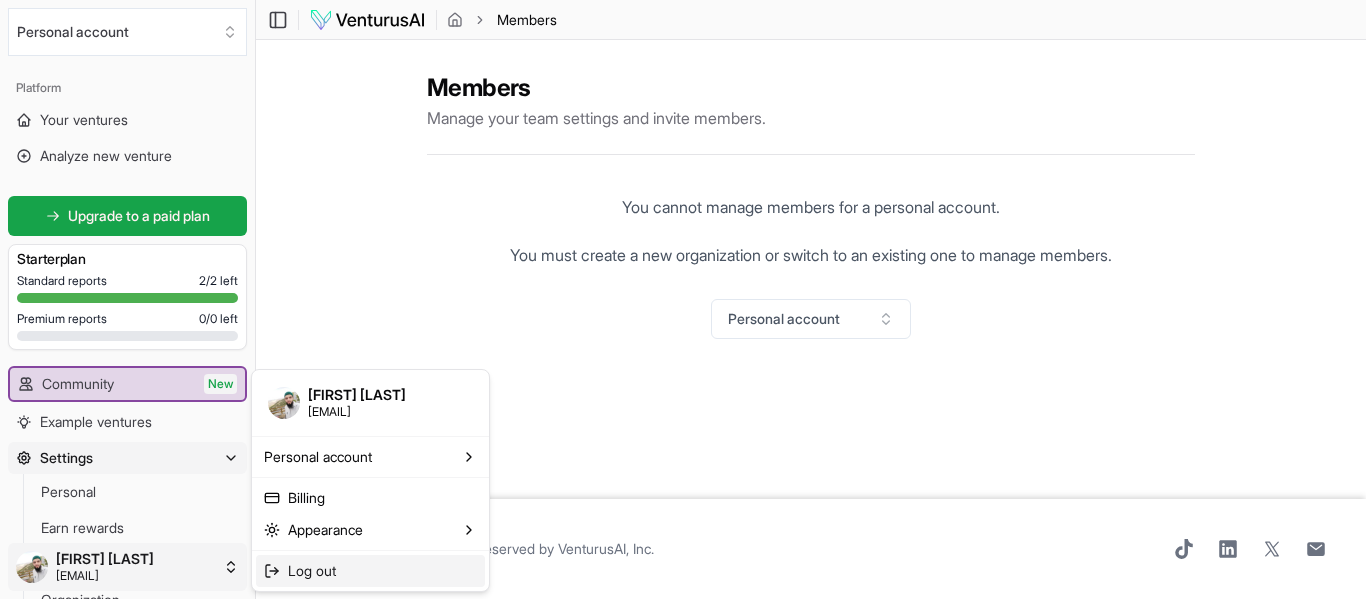 click on "Log out" at bounding box center (312, 571) 